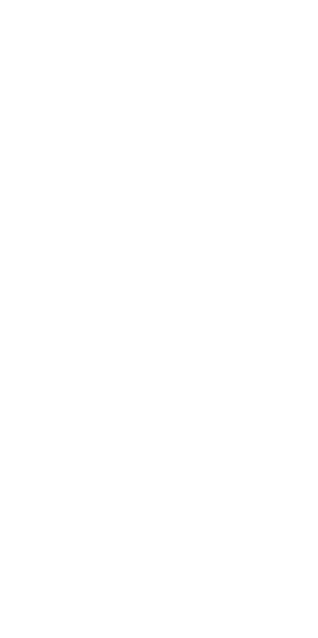 scroll, scrollTop: 0, scrollLeft: 0, axis: both 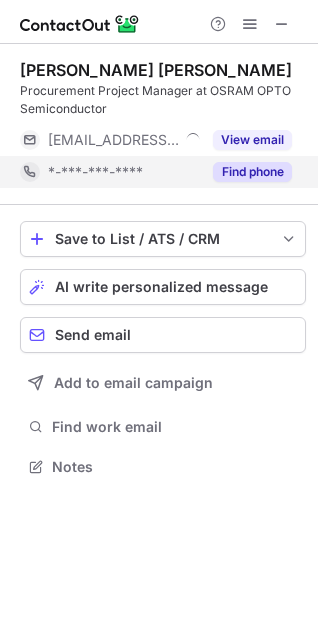 click on "Find phone" at bounding box center (252, 172) 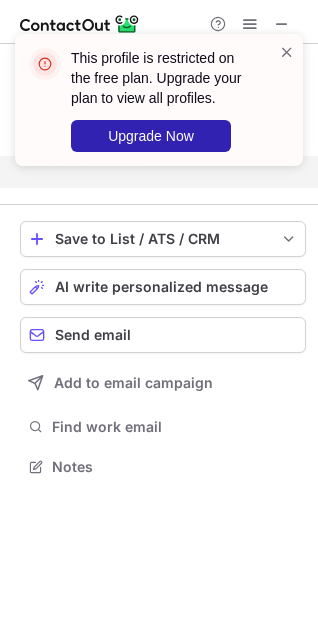 scroll, scrollTop: 420, scrollLeft: 318, axis: both 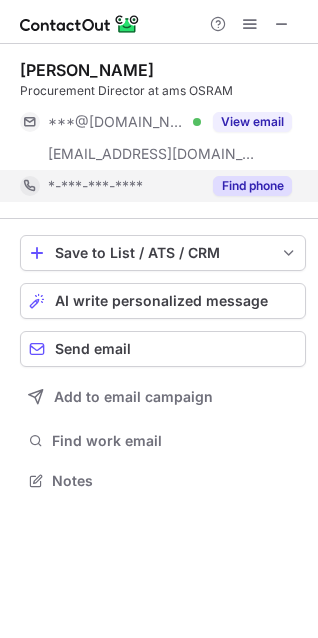 click on "Find phone" at bounding box center (252, 186) 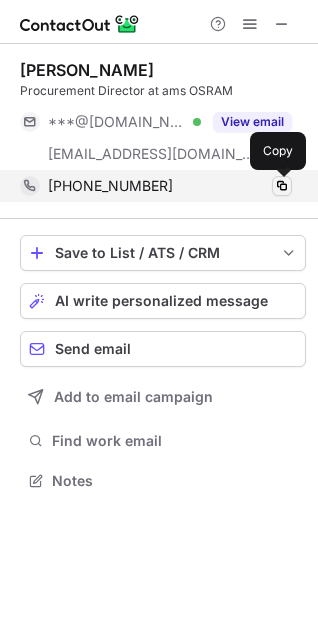 click at bounding box center (282, 186) 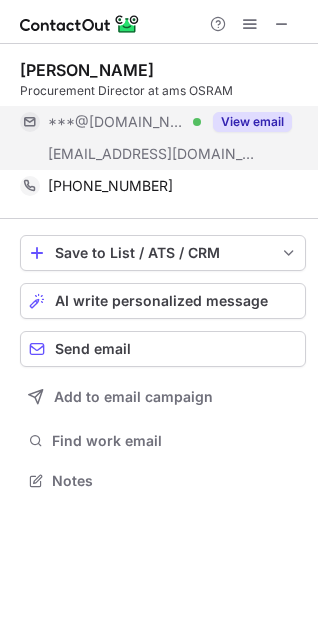 click on "View email" at bounding box center [252, 122] 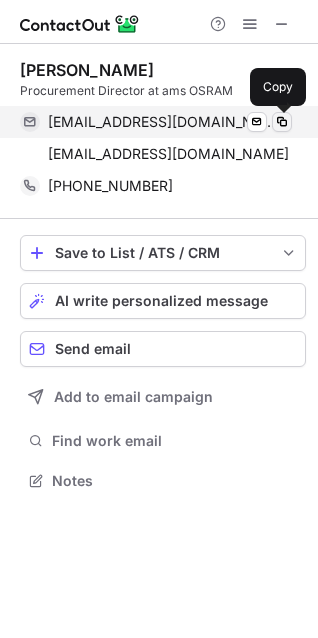 click at bounding box center (282, 122) 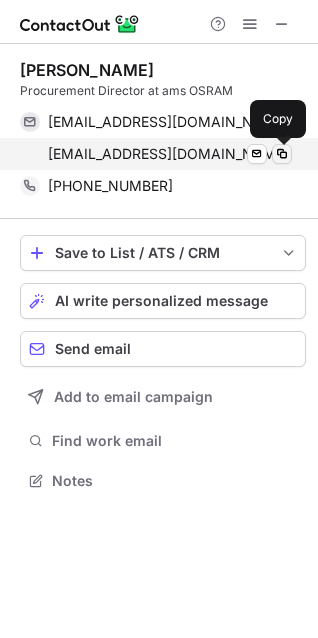 click at bounding box center [282, 154] 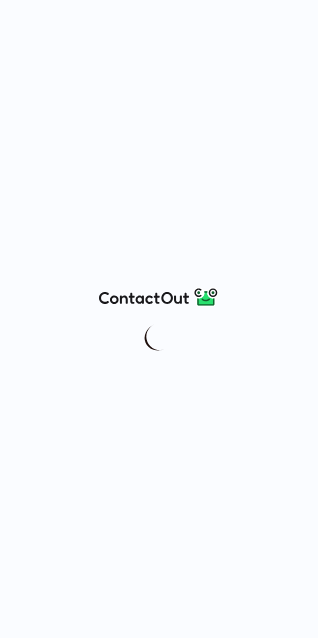 scroll, scrollTop: 0, scrollLeft: 0, axis: both 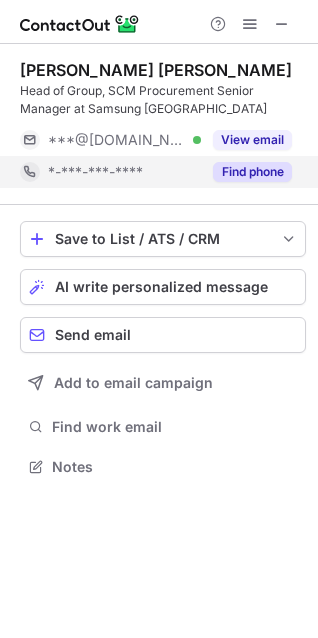 click on "Find phone" at bounding box center (252, 172) 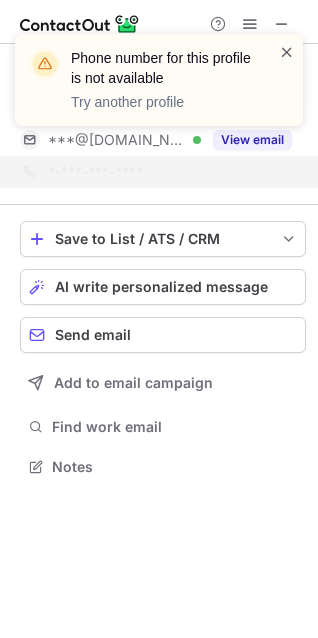 click at bounding box center (287, 52) 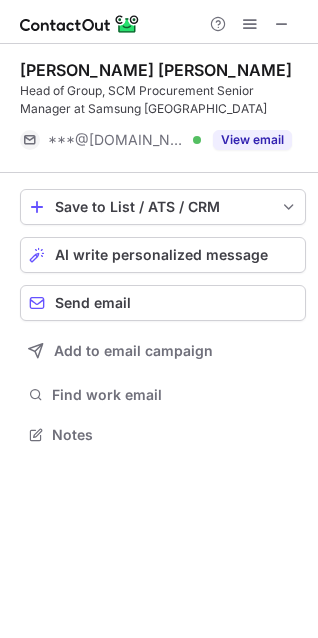 scroll, scrollTop: 420, scrollLeft: 318, axis: both 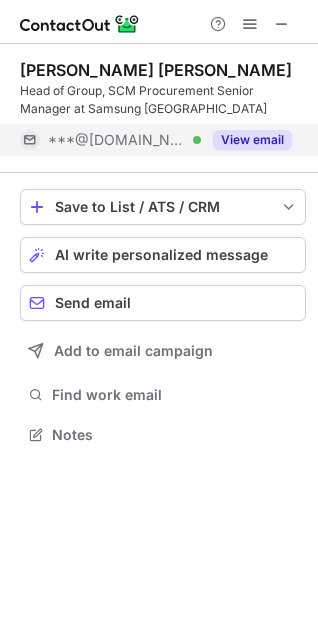click on "View email" at bounding box center [252, 140] 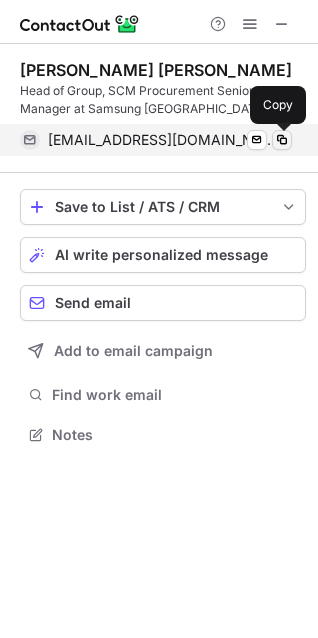 click at bounding box center [282, 140] 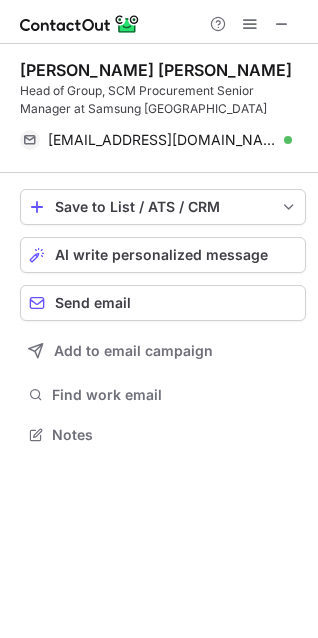 scroll, scrollTop: 420, scrollLeft: 318, axis: both 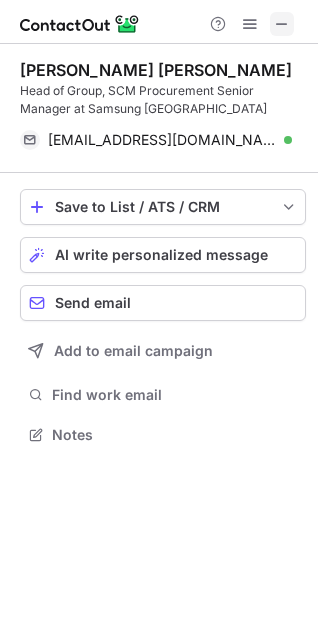click at bounding box center (282, 24) 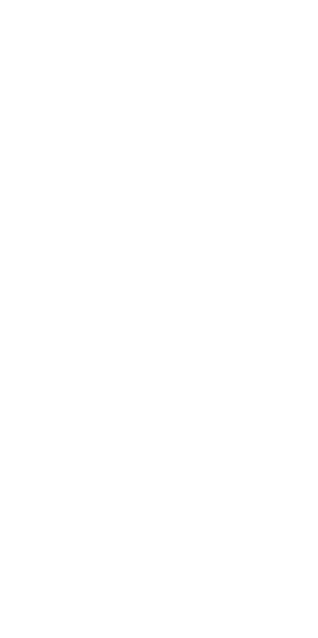 scroll, scrollTop: 0, scrollLeft: 0, axis: both 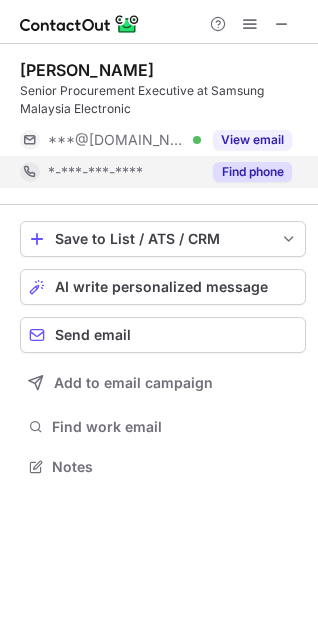 click on "Find phone" at bounding box center (252, 172) 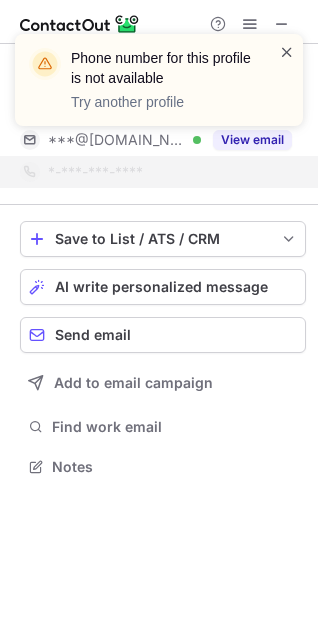 click at bounding box center (287, 52) 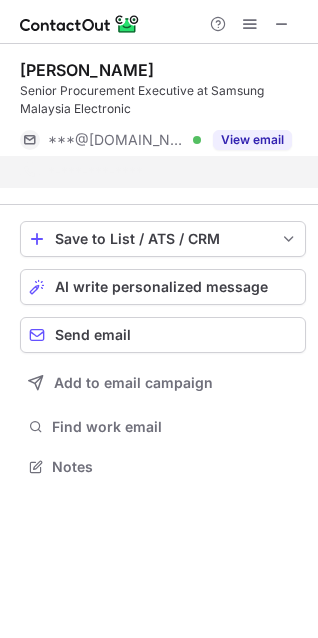 scroll, scrollTop: 420, scrollLeft: 318, axis: both 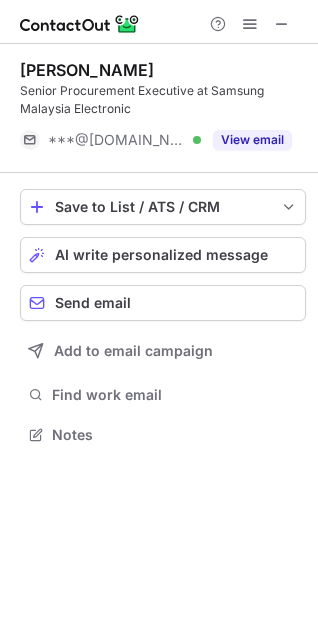 click on "Phone number for this profile is not available Try another profile Cherlyn Kuan Senior Procurement Executive at Samsung Malaysia Electronic ***@hotmail.com Verified View email Save to List / ATS / CRM List Select Lever Connect Greenhouse Connect Salesforce Connect Hubspot Connect Bullhorn Connect Zapier (100+ Applications) Connect Request a new integration AI write personalized message Send email Add to email campaign Find work email Notes" at bounding box center (159, 319) 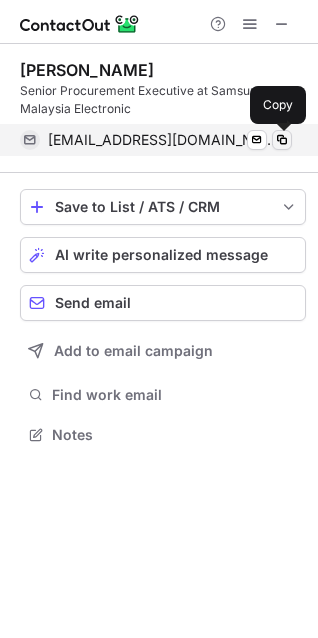 click at bounding box center [282, 140] 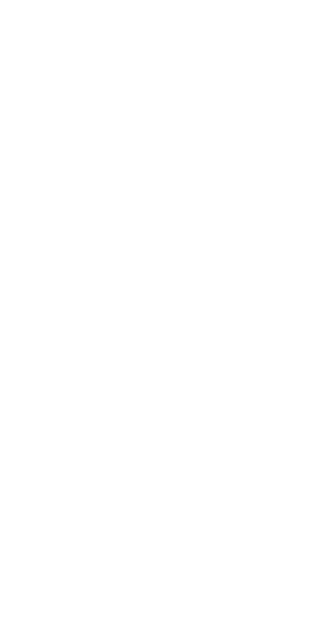 scroll, scrollTop: 0, scrollLeft: 0, axis: both 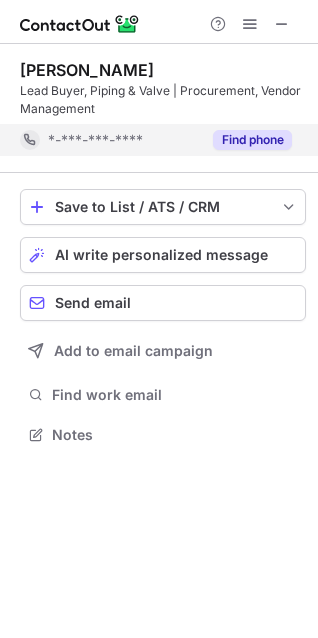 click on "Find phone" at bounding box center [246, 140] 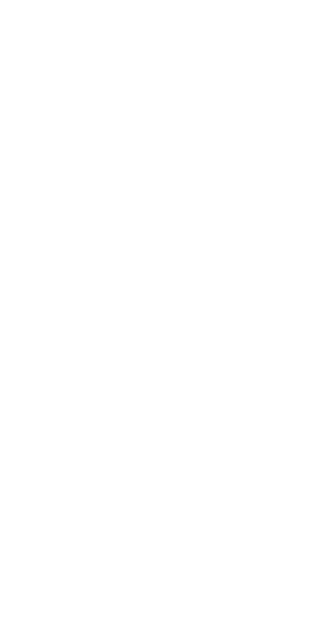 scroll, scrollTop: 0, scrollLeft: 0, axis: both 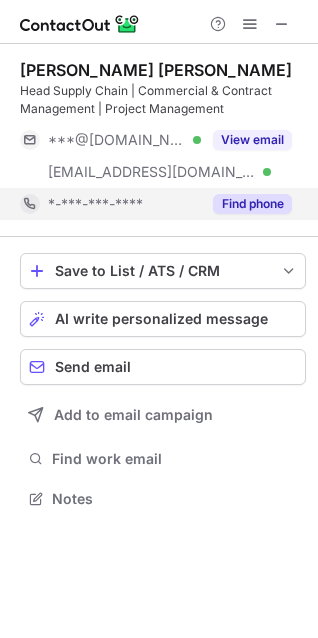 click on "Find phone" at bounding box center [252, 204] 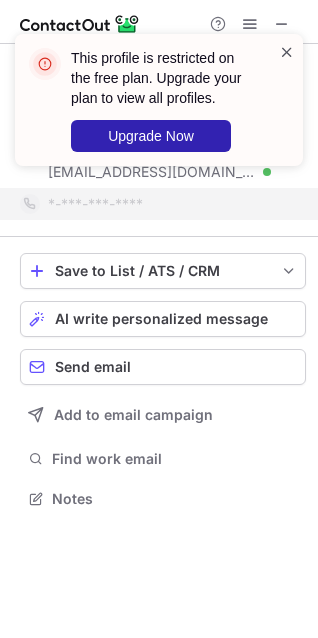 click at bounding box center [287, 52] 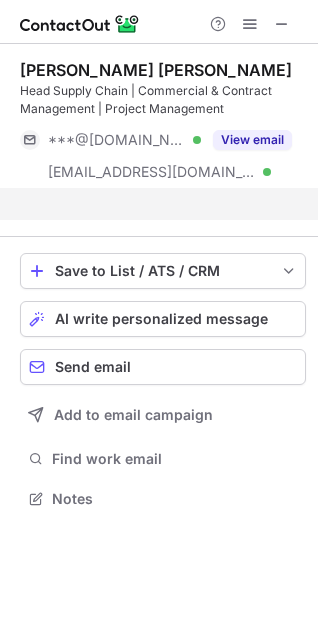 scroll, scrollTop: 452, scrollLeft: 318, axis: both 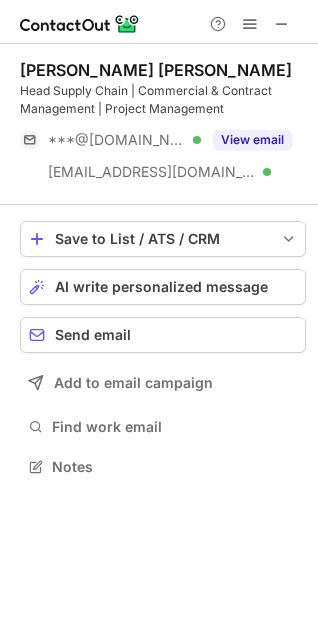 click on "View email" at bounding box center [252, 140] 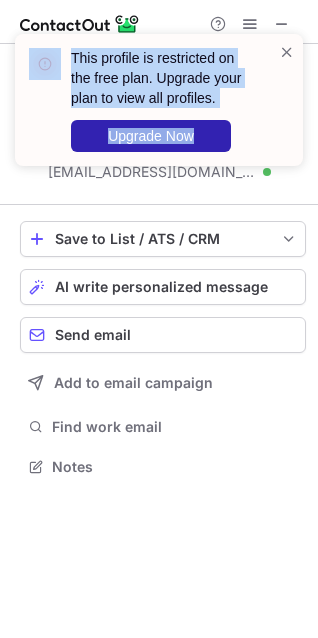 drag, startPoint x: 279, startPoint y: 45, endPoint x: -559, endPoint y: 323, distance: 882.9088 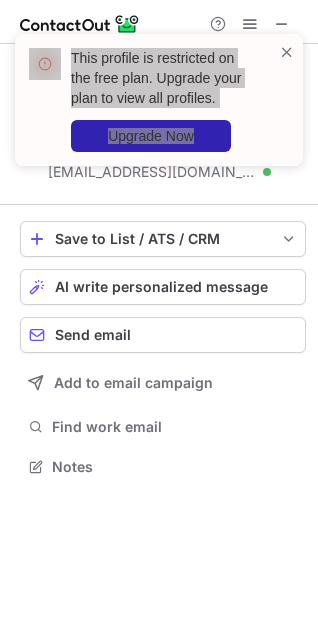 scroll, scrollTop: 439, scrollLeft: 318, axis: both 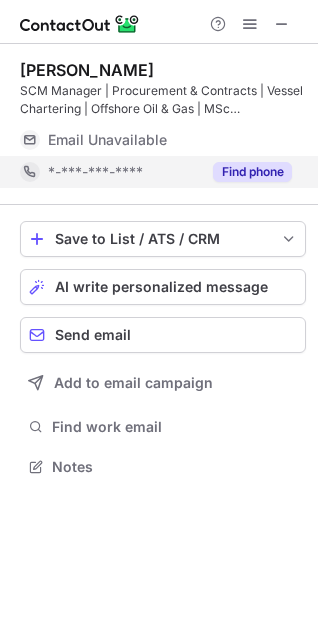 click on "Find phone" at bounding box center [252, 172] 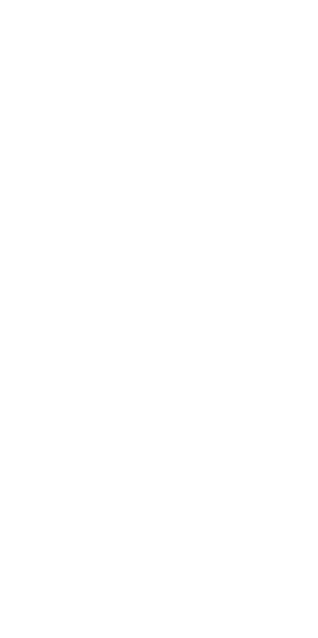 scroll, scrollTop: 0, scrollLeft: 0, axis: both 